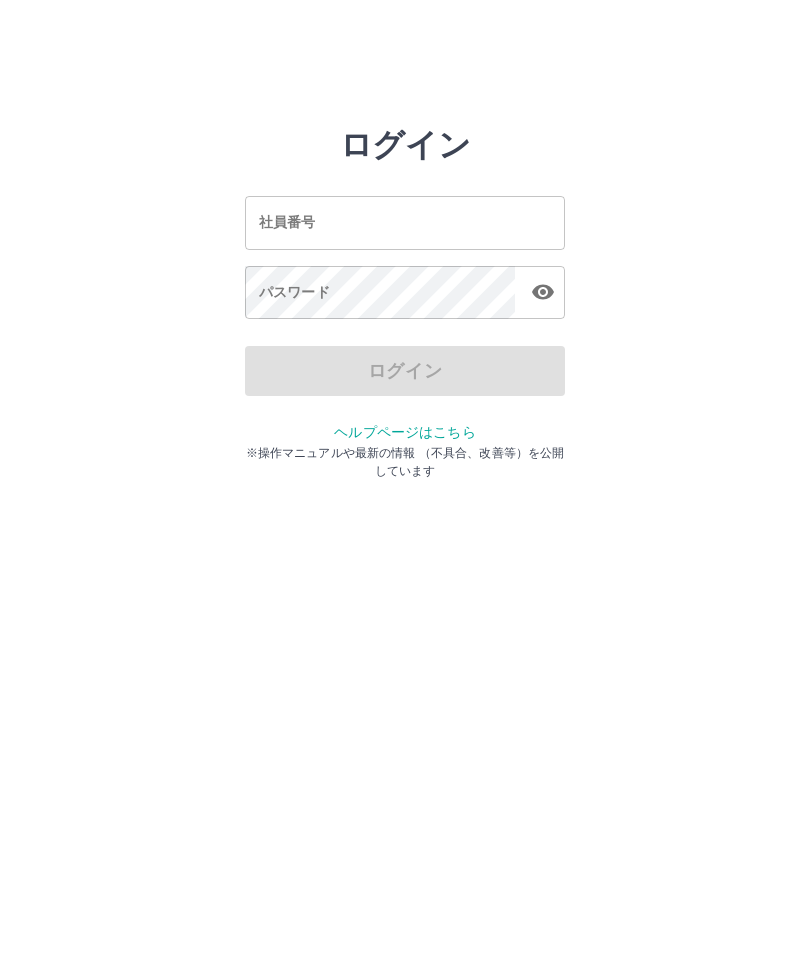 scroll, scrollTop: 0, scrollLeft: 0, axis: both 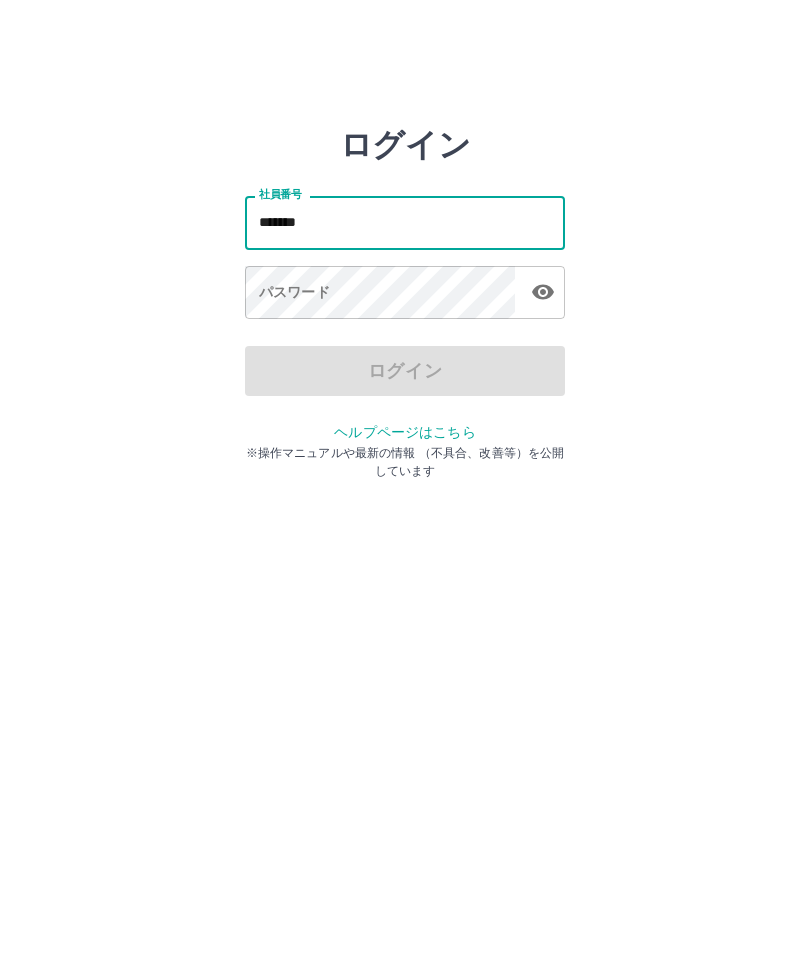 type on "*******" 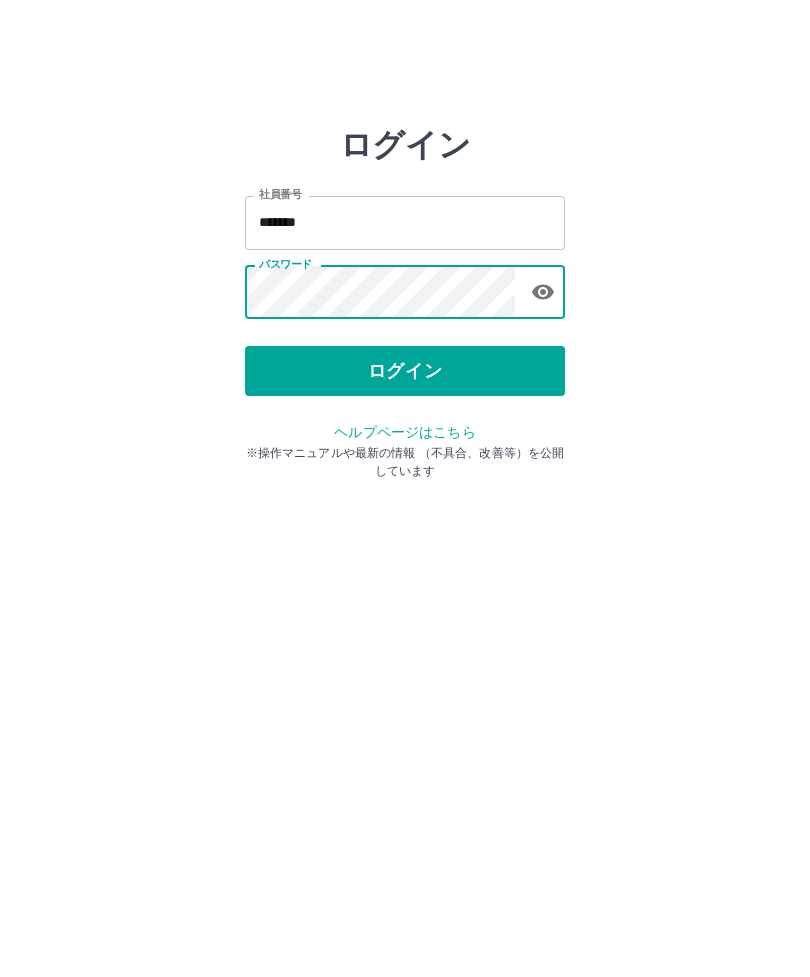 click on "ログイン" at bounding box center [405, 371] 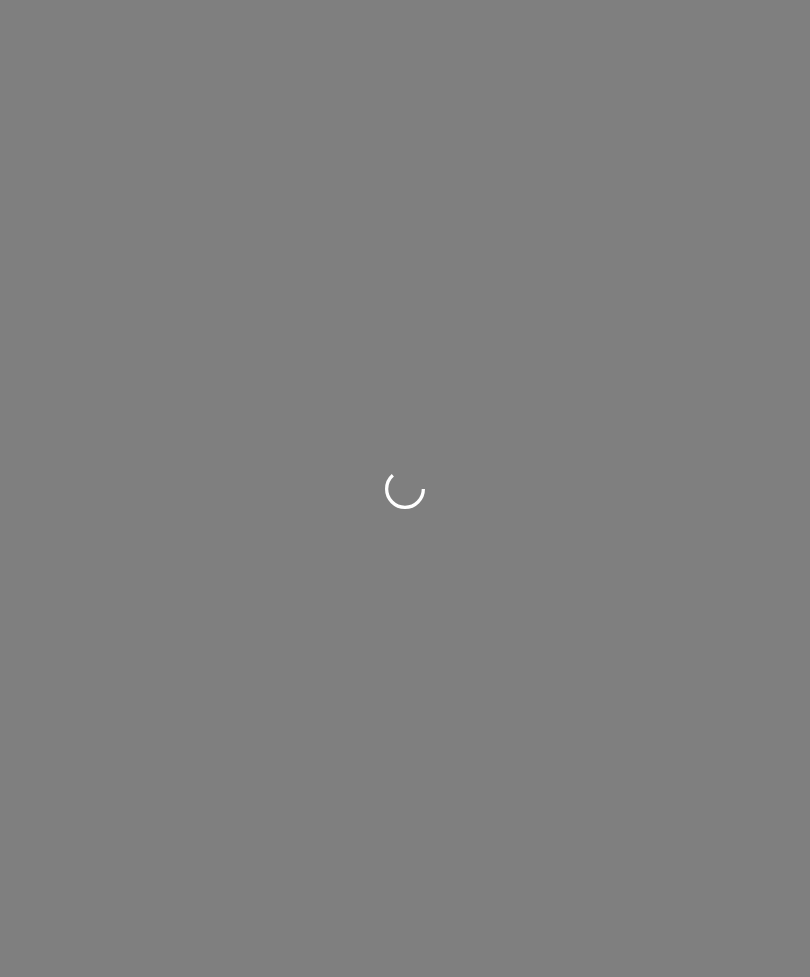 scroll, scrollTop: 0, scrollLeft: 0, axis: both 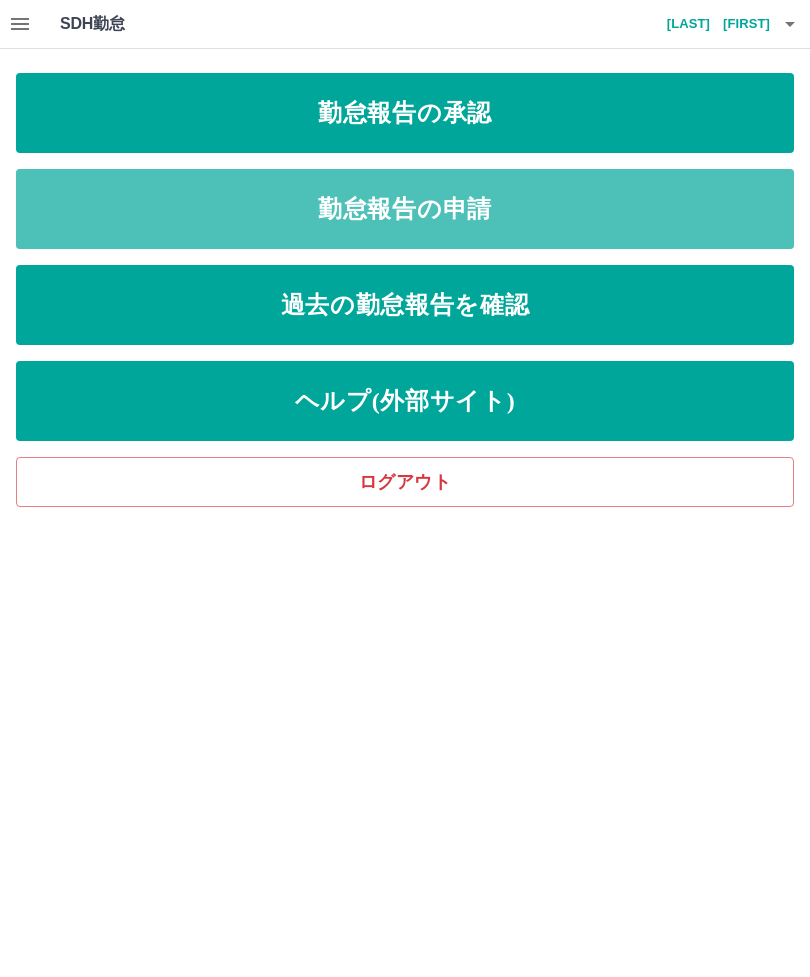 click on "勤怠報告の申請" at bounding box center [405, 209] 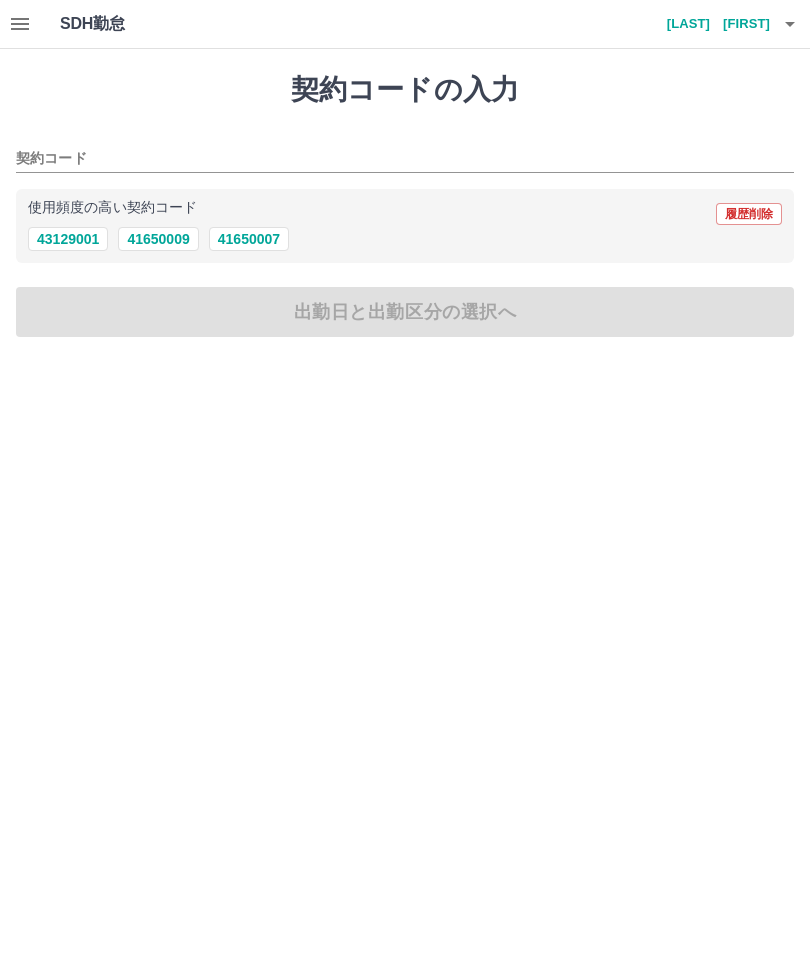 click on "41650007" at bounding box center [249, 239] 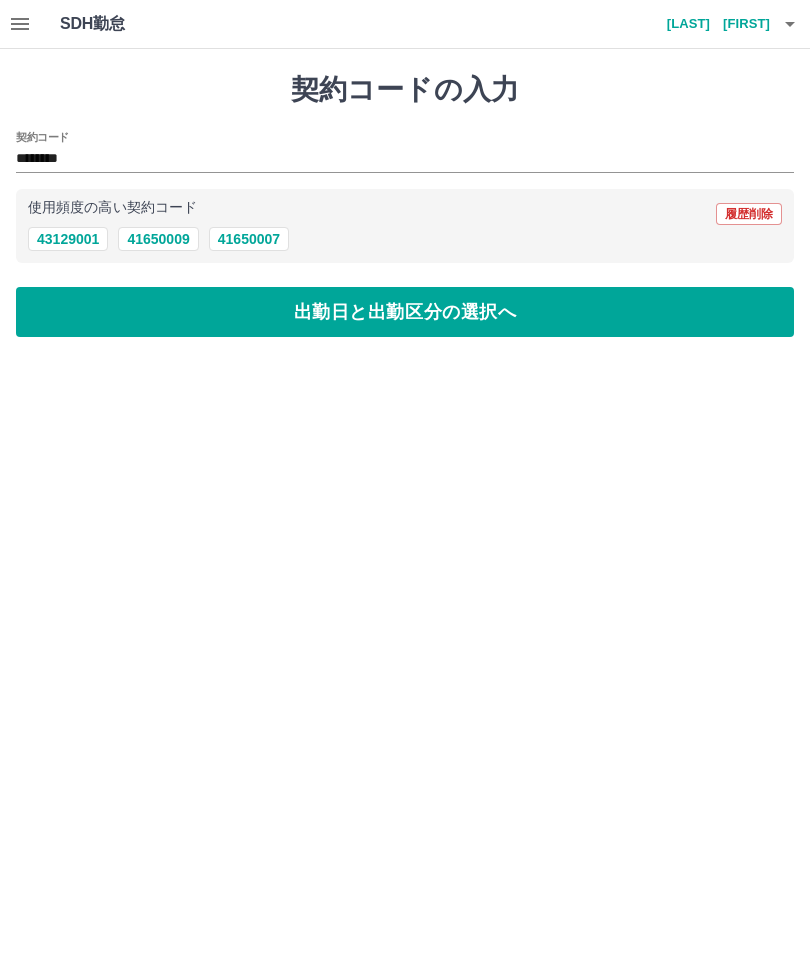 click on "出勤日と出勤区分の選択へ" at bounding box center [405, 312] 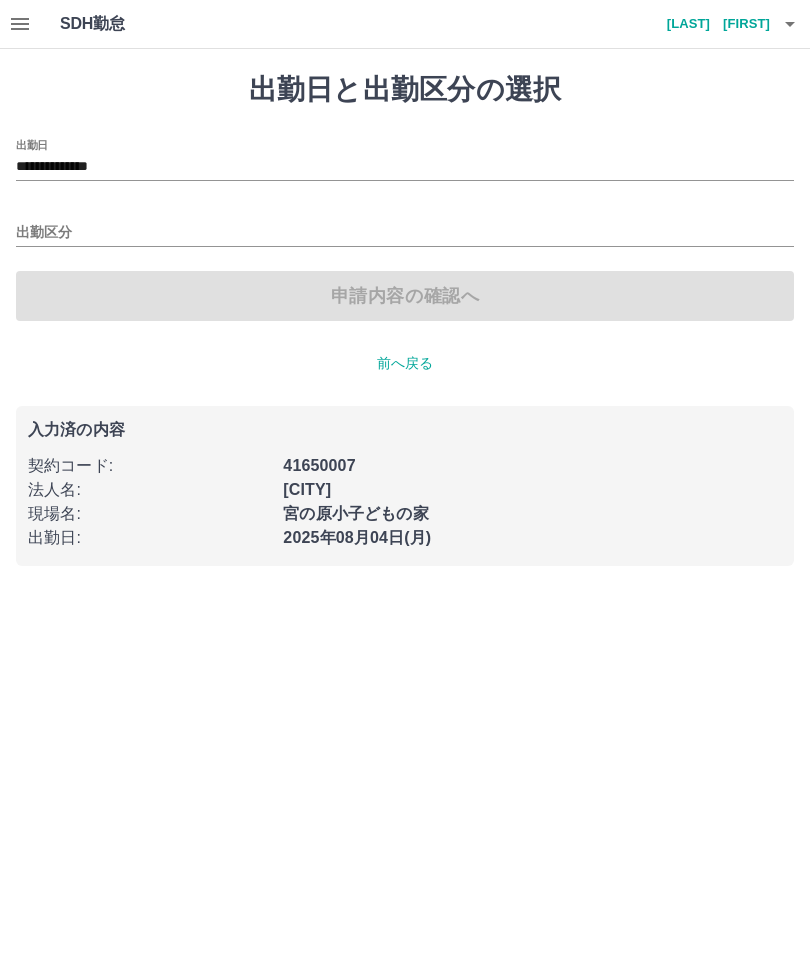 click on "出勤区分" at bounding box center (405, 233) 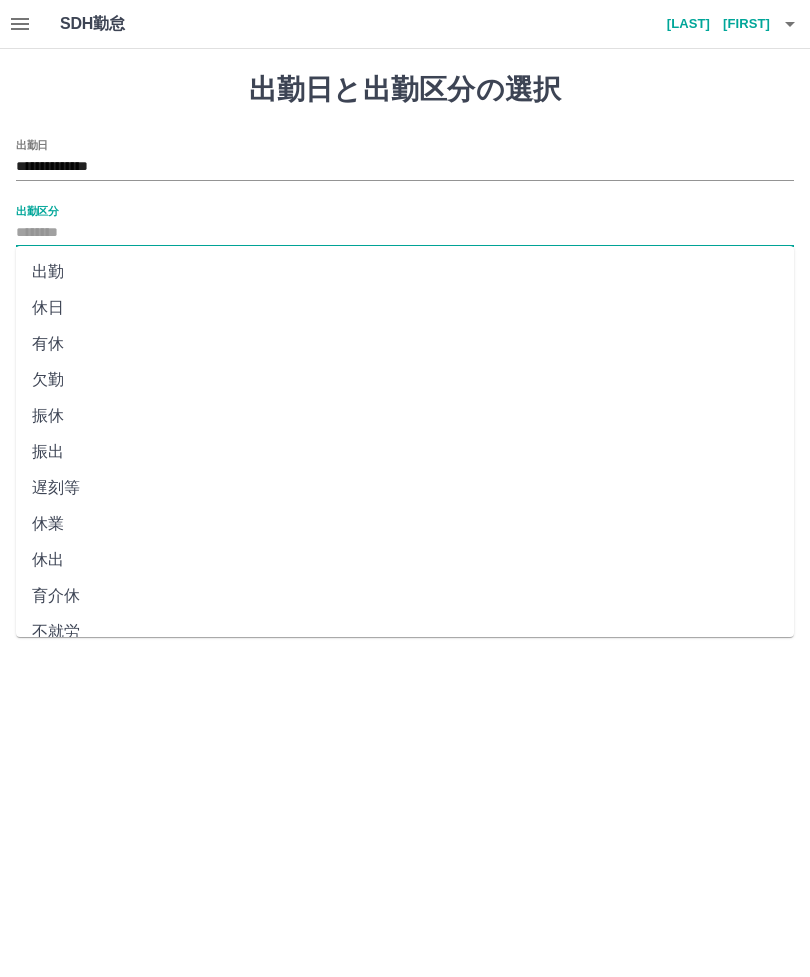 click on "出勤" at bounding box center (405, 272) 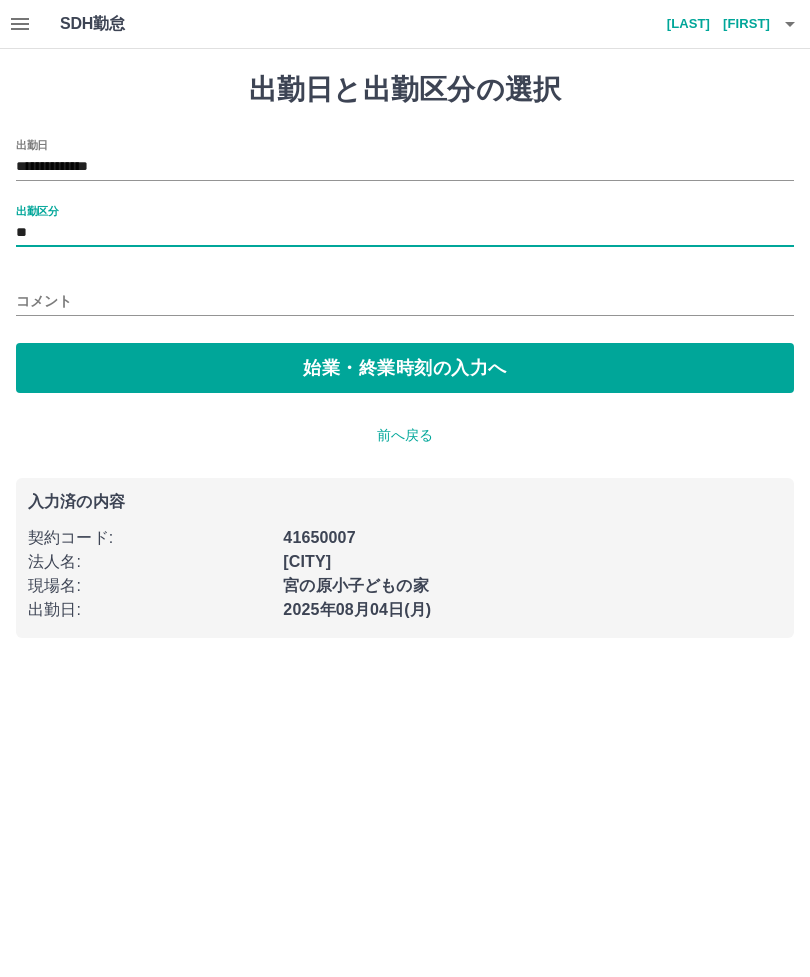 click on "始業・終業時刻の入力へ" at bounding box center (405, 368) 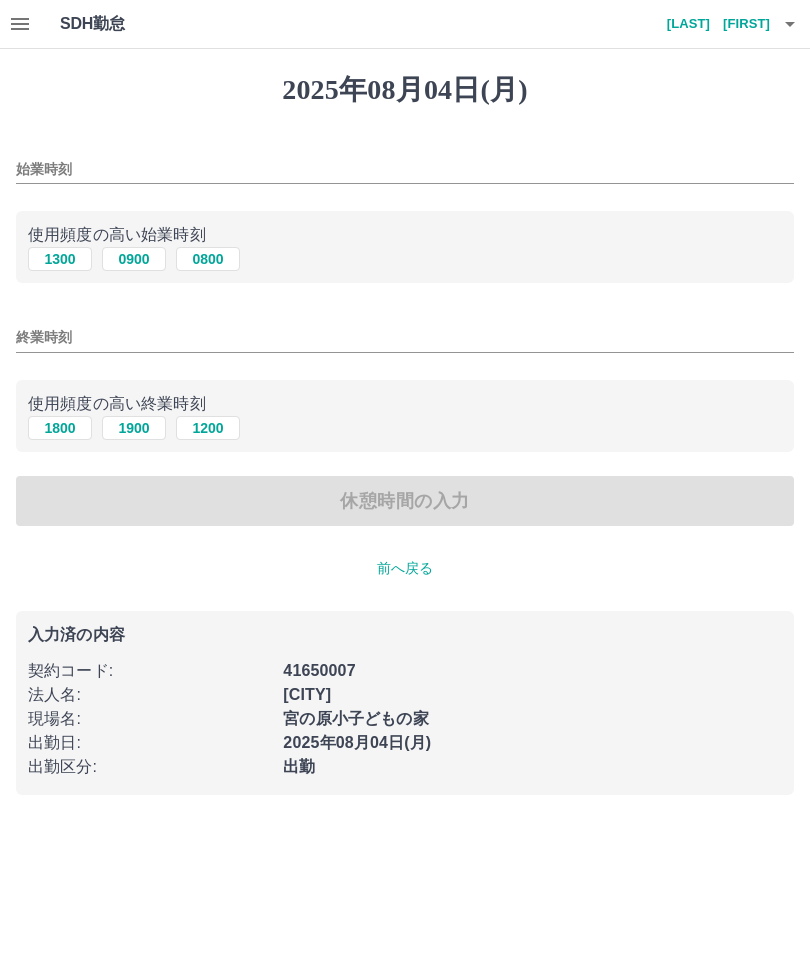 click on "始業時刻" at bounding box center (405, 169) 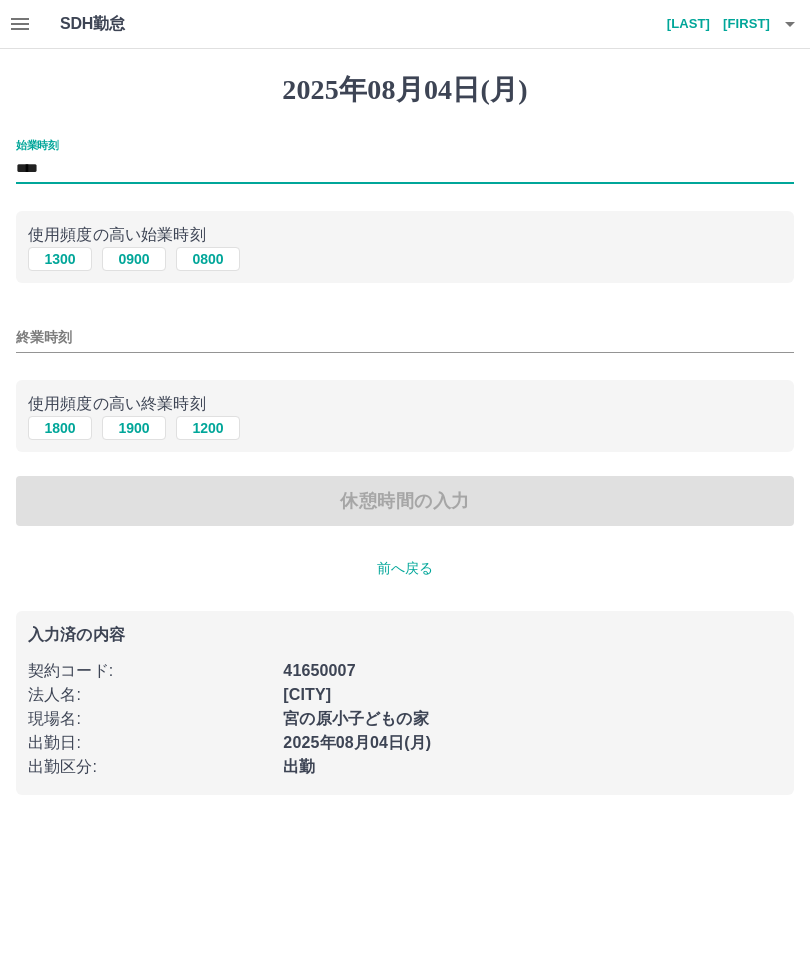type on "****" 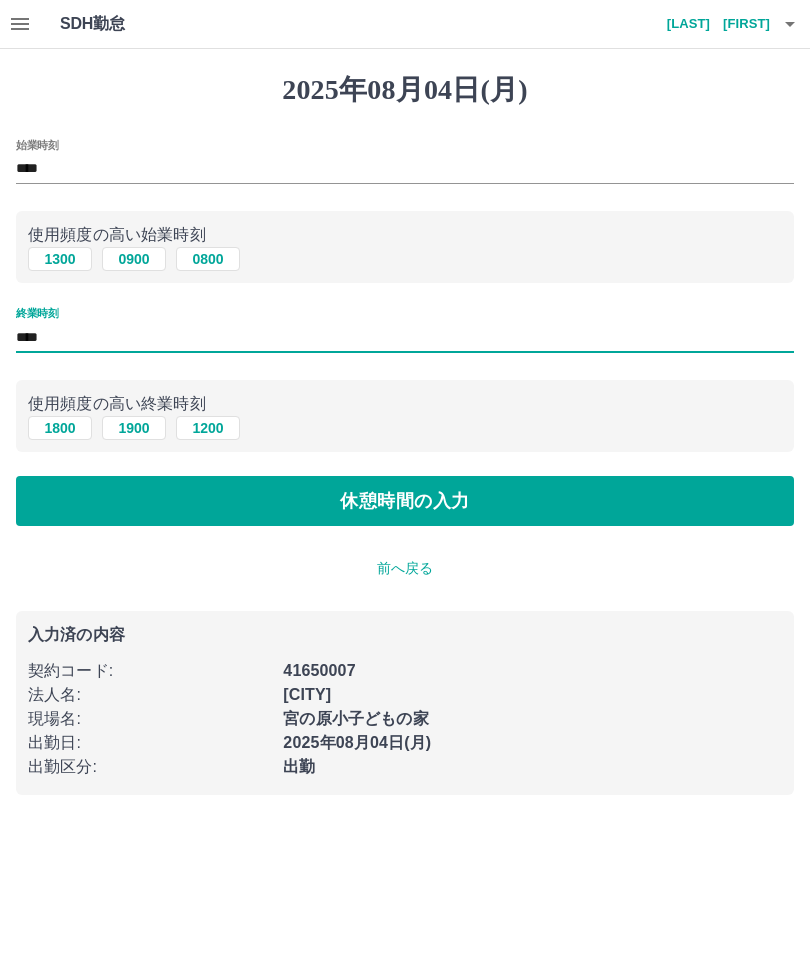 type on "****" 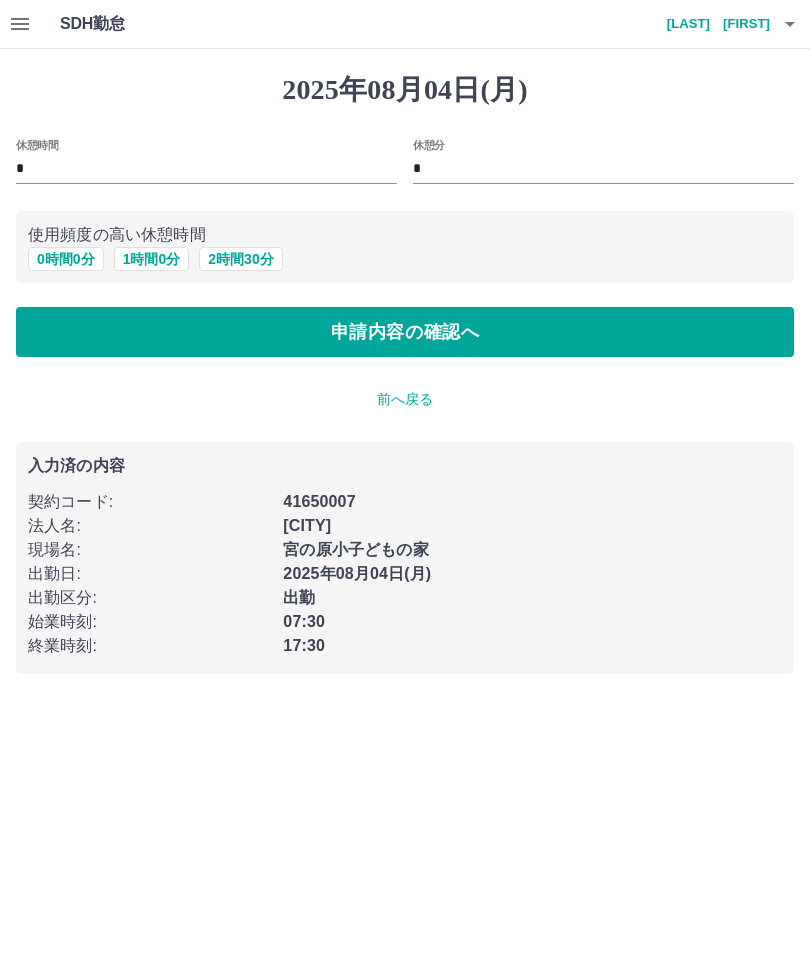 click on "1 時間 0 分" at bounding box center (152, 259) 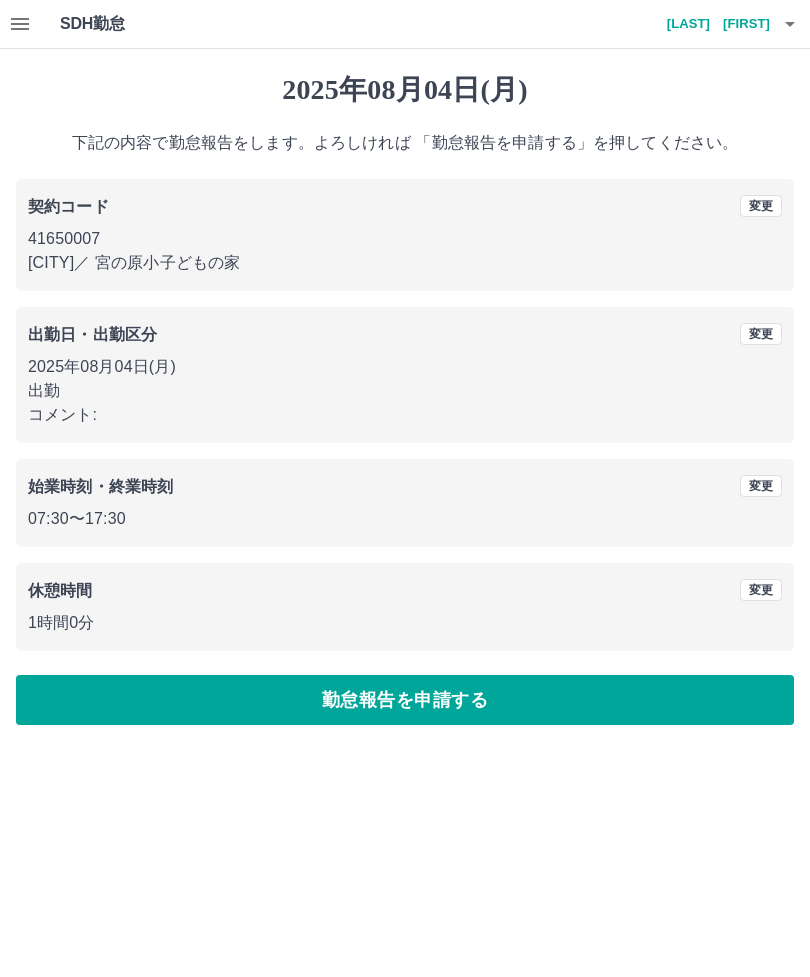 click on "勤怠報告を申請する" at bounding box center (405, 700) 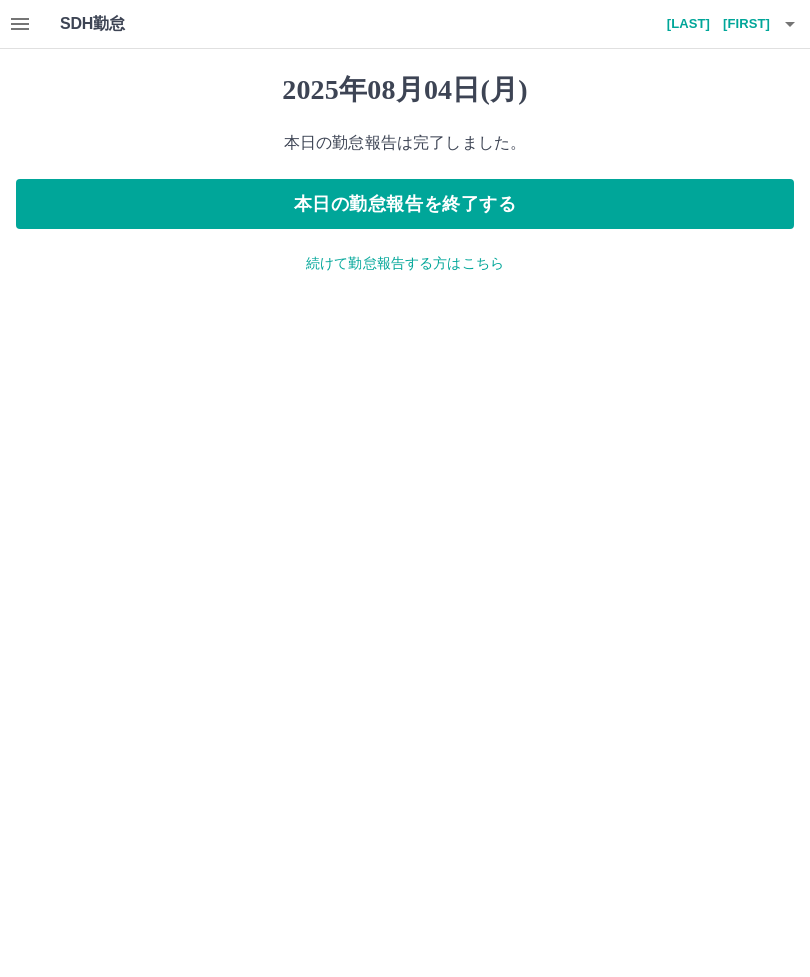 click 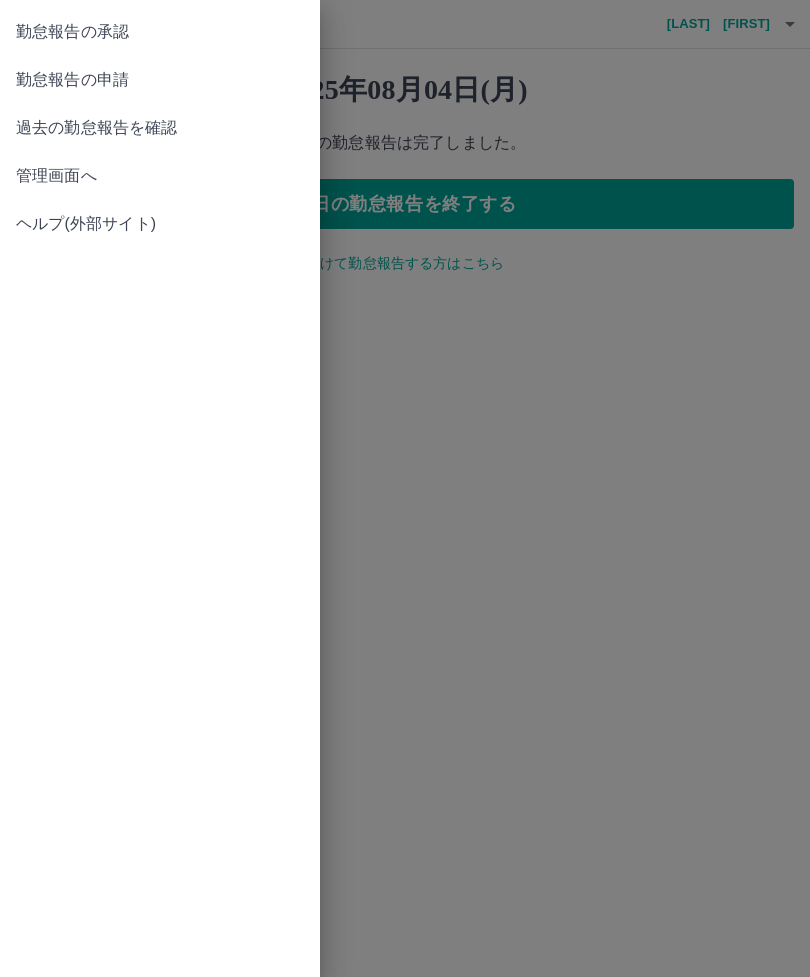 click on "勤怠報告の承認" at bounding box center (160, 32) 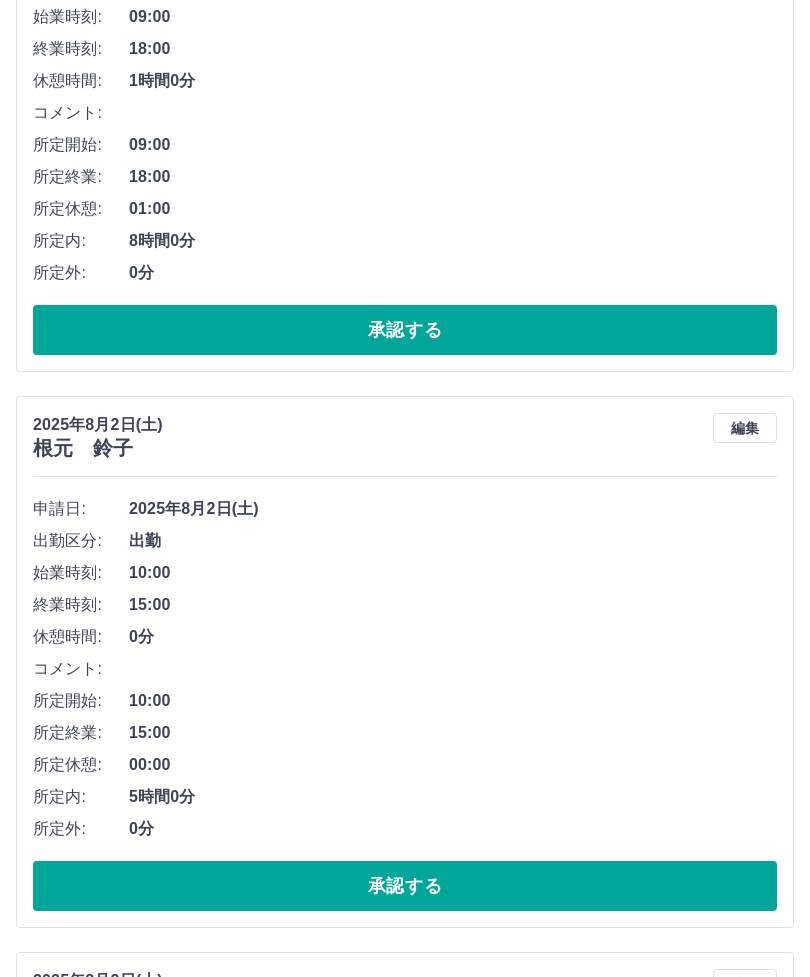 scroll, scrollTop: 2072, scrollLeft: 0, axis: vertical 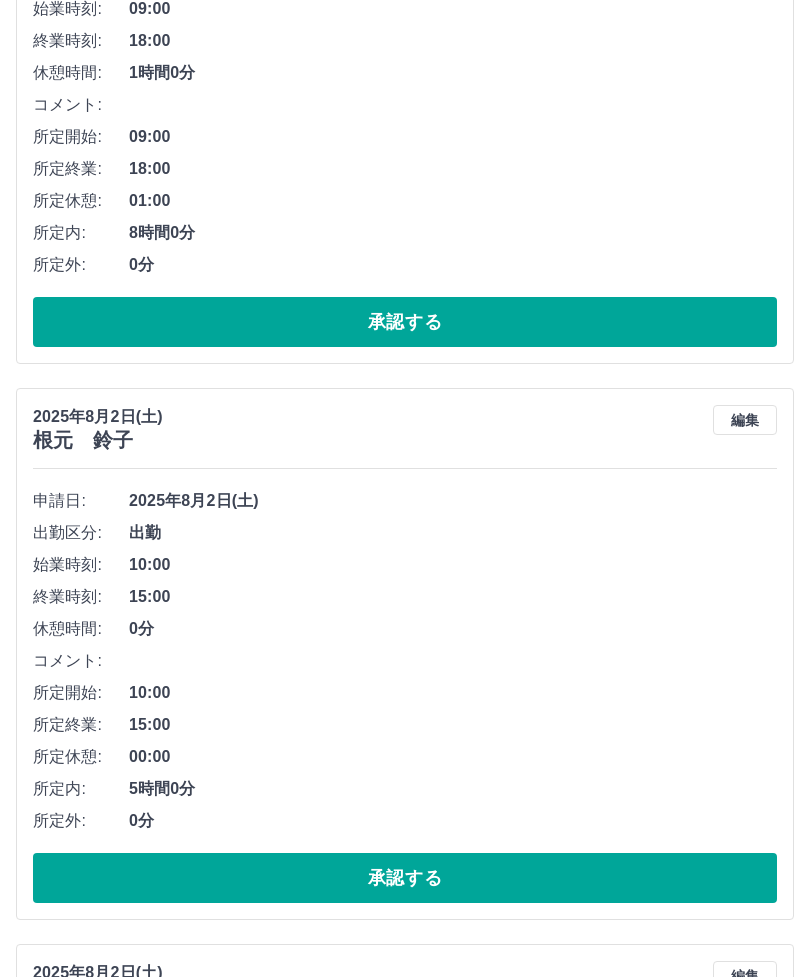 click on "承認する" at bounding box center [405, 879] 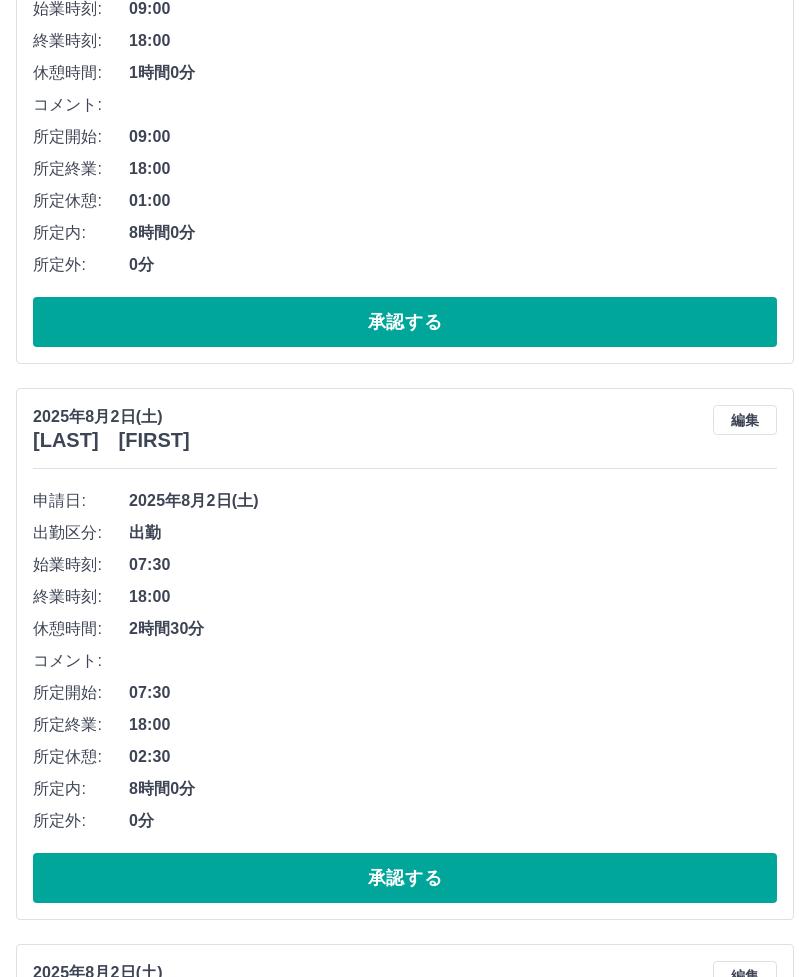 click on "承認する" at bounding box center [405, 878] 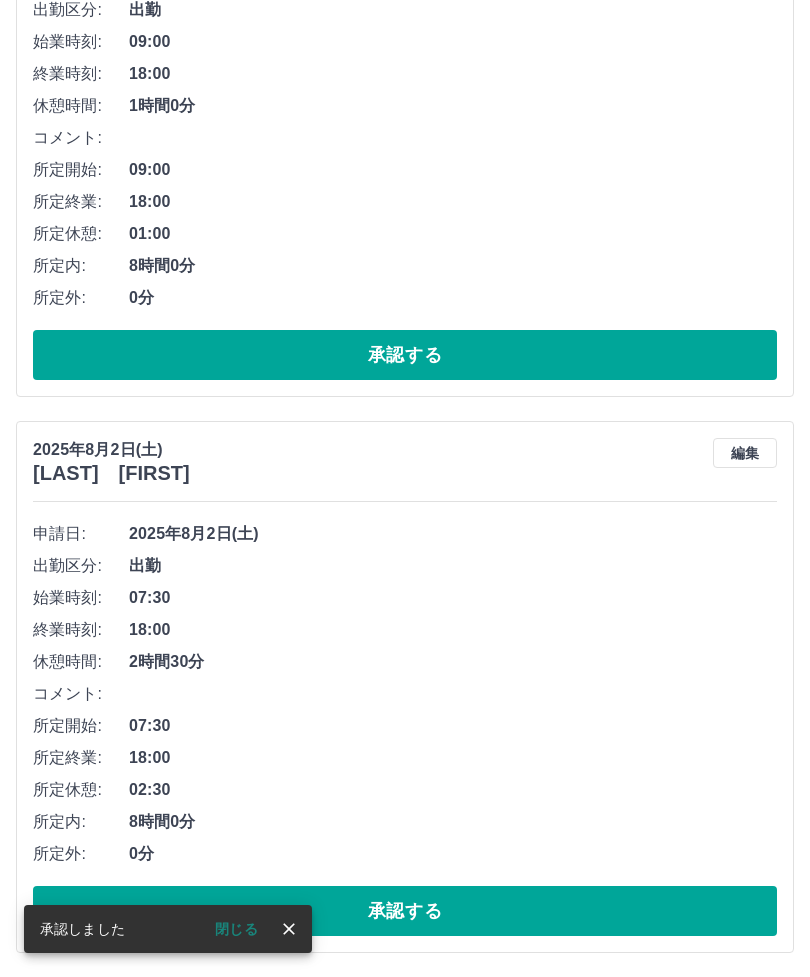 scroll, scrollTop: 1972, scrollLeft: 0, axis: vertical 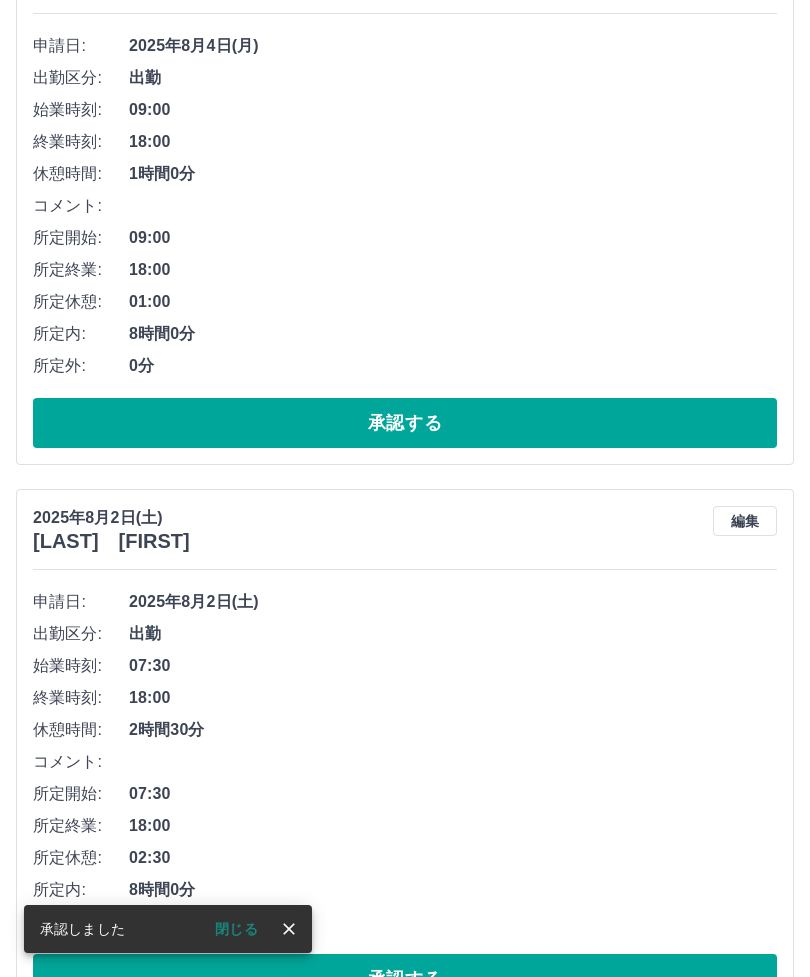 click on "承認する" at bounding box center (405, 979) 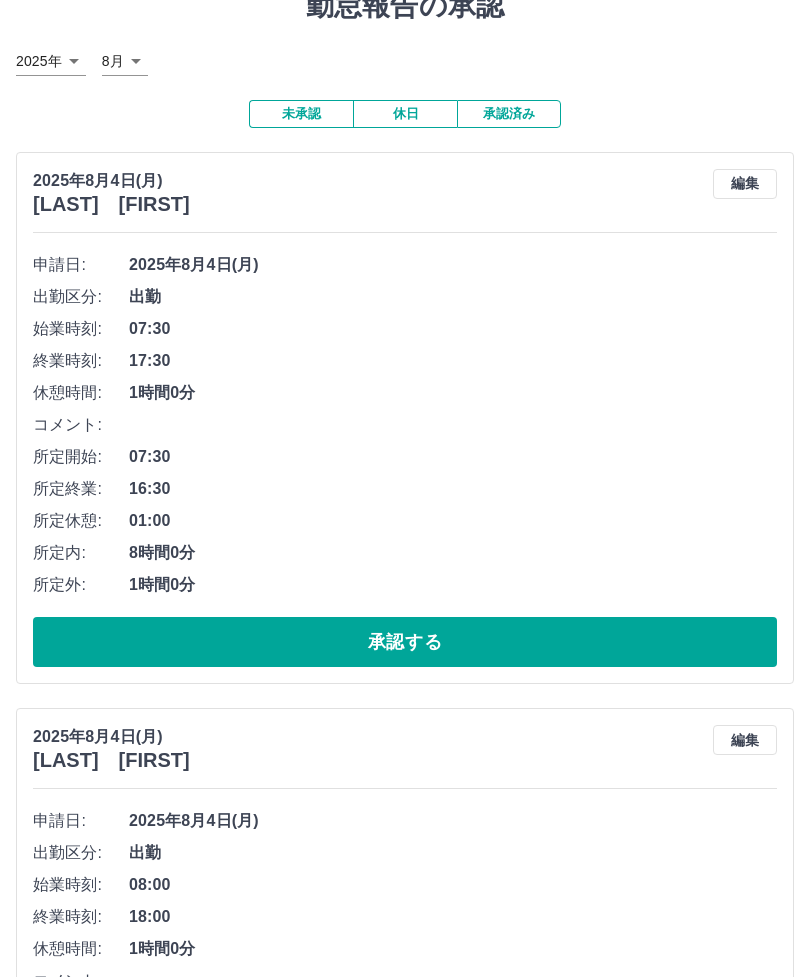 scroll, scrollTop: 0, scrollLeft: 0, axis: both 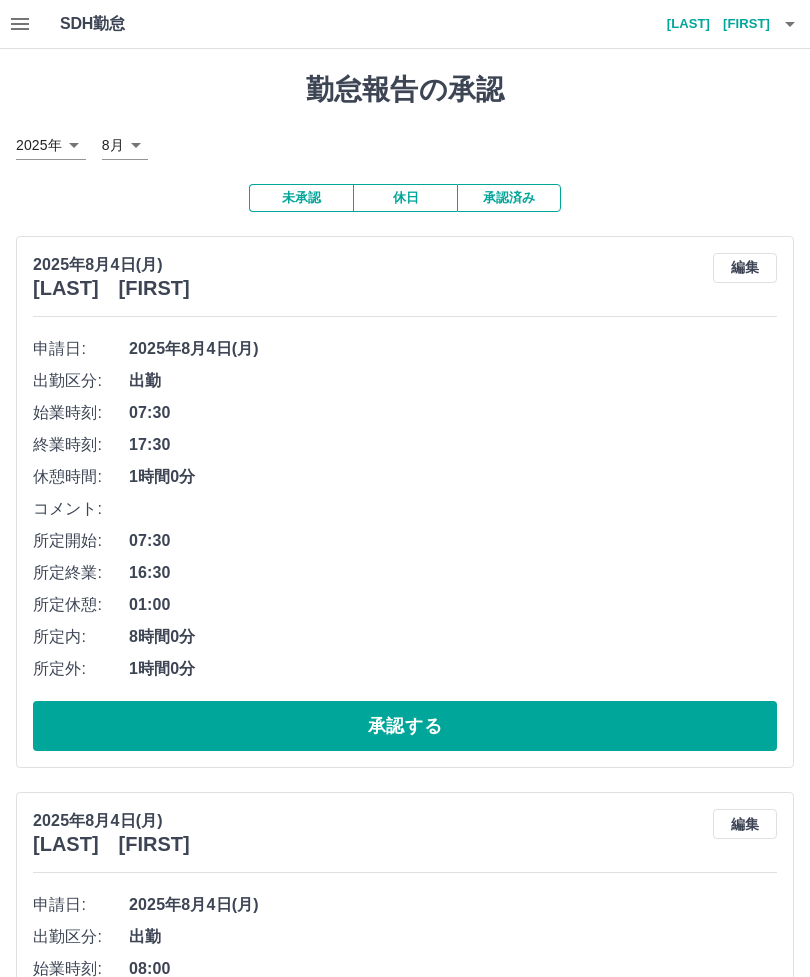click at bounding box center (790, 24) 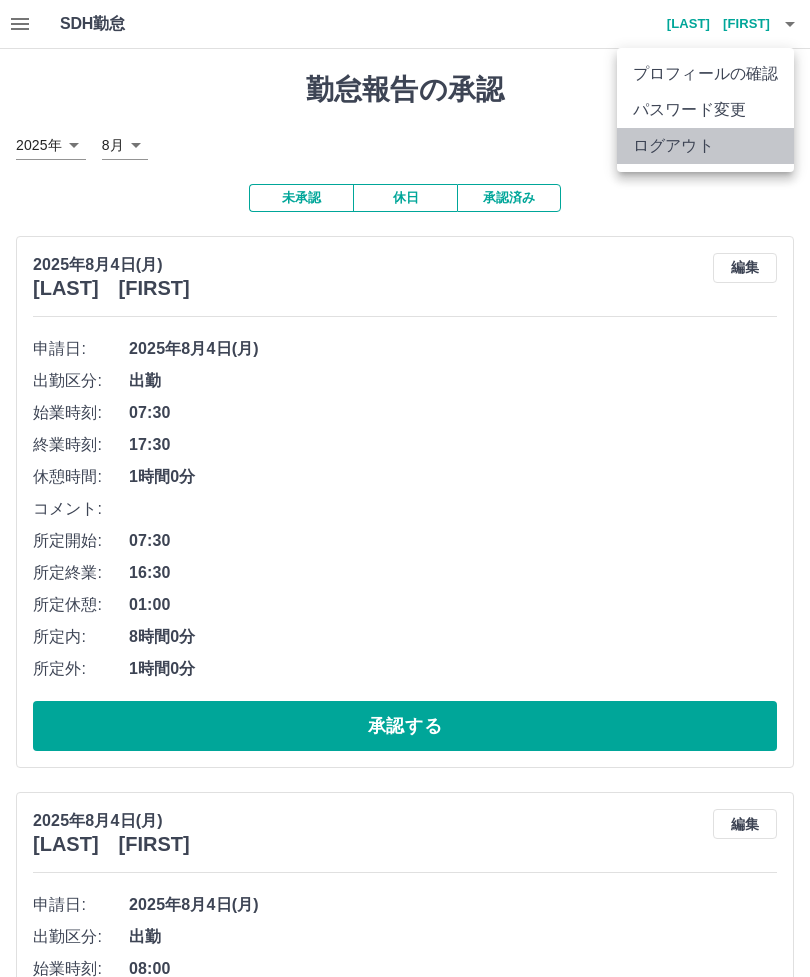 click on "ログアウト" at bounding box center [705, 146] 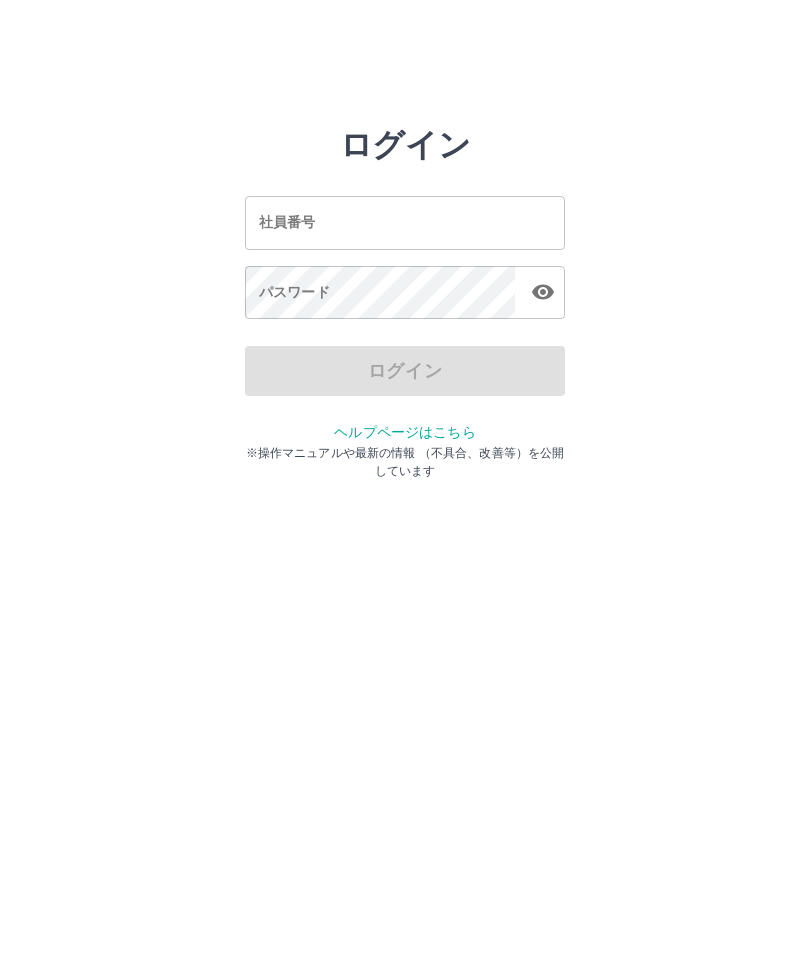 scroll, scrollTop: 0, scrollLeft: 0, axis: both 